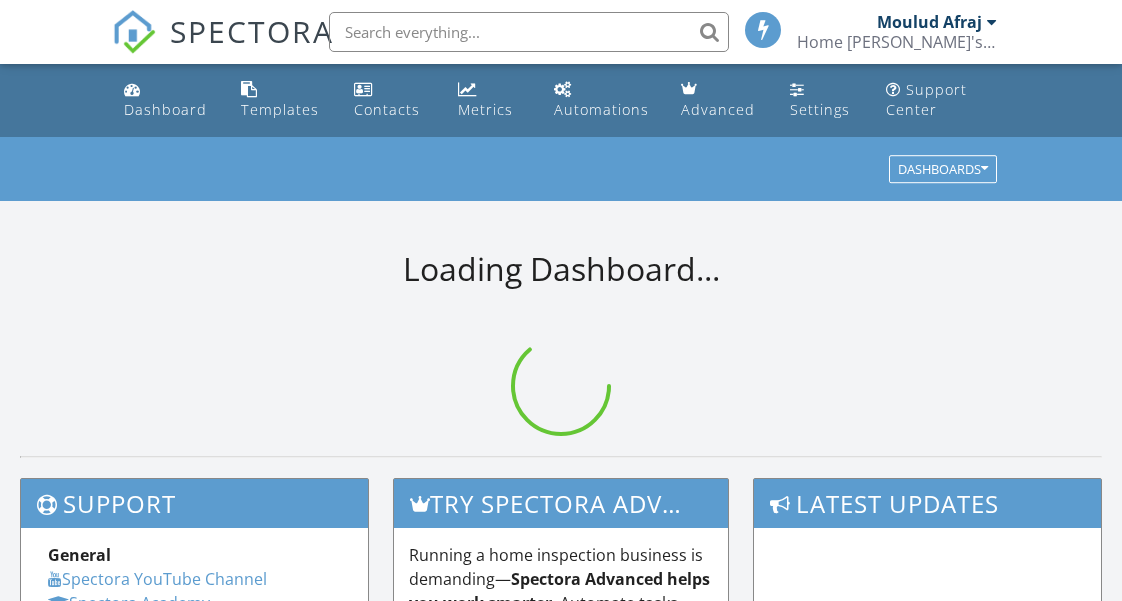 scroll, scrollTop: 0, scrollLeft: 0, axis: both 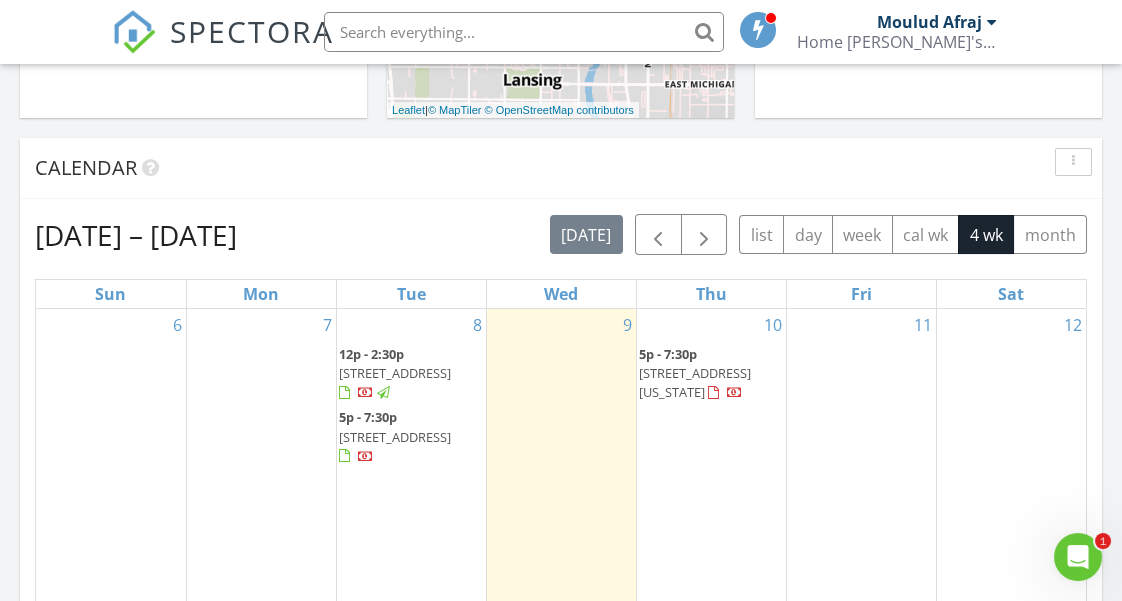 click on "12p - 2:30p
[STREET_ADDRESS]" at bounding box center (411, 374) 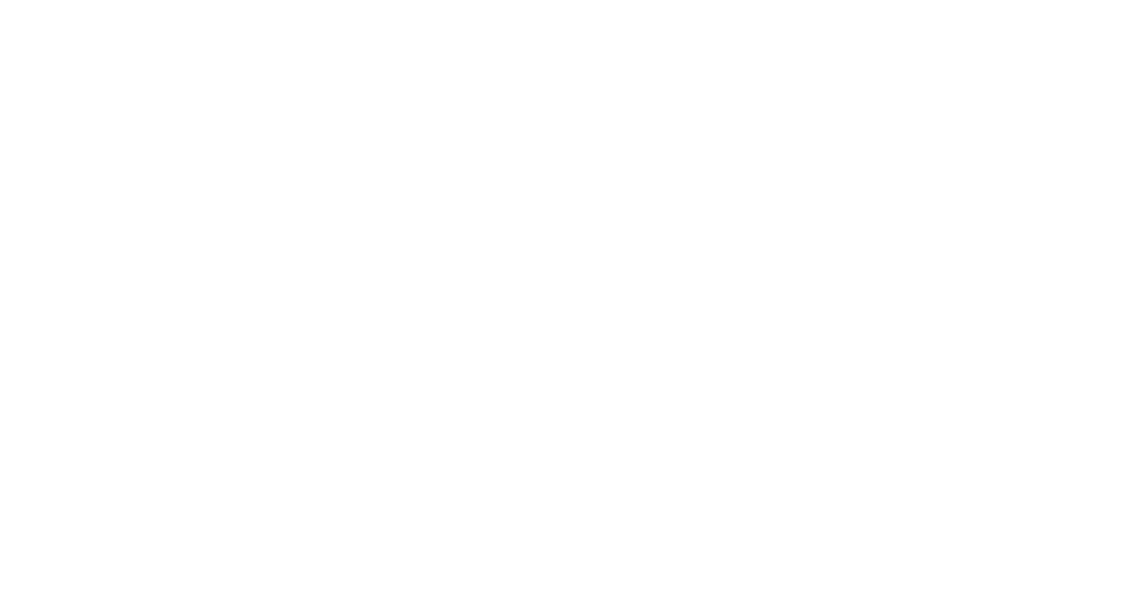 scroll, scrollTop: 0, scrollLeft: 0, axis: both 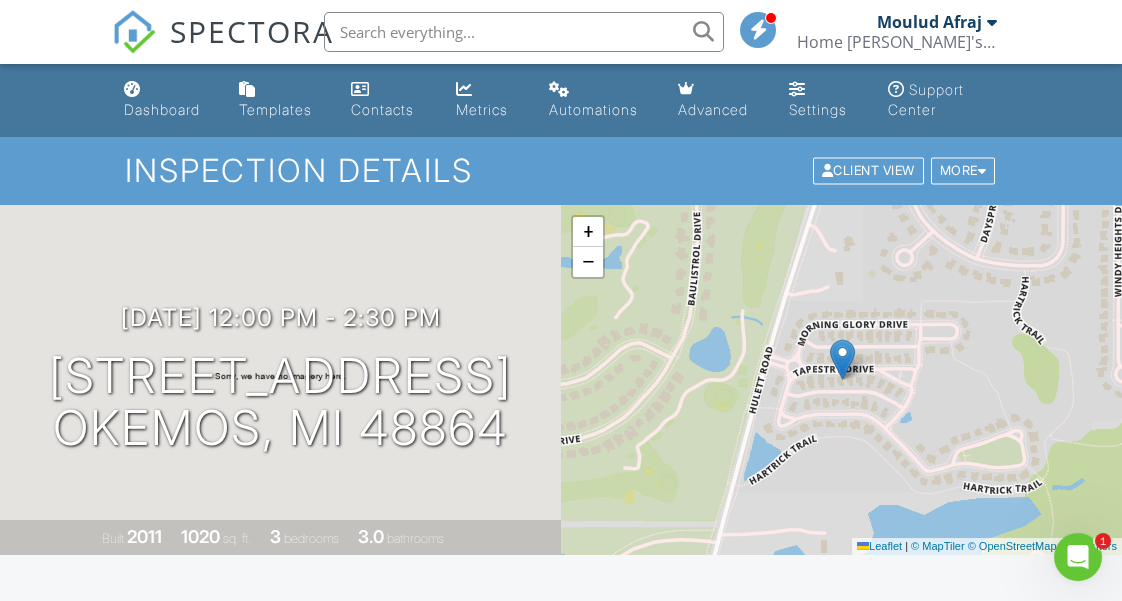 drag, startPoint x: 1126, startPoint y: 58, endPoint x: 1092, endPoint y: 32, distance: 42.80187 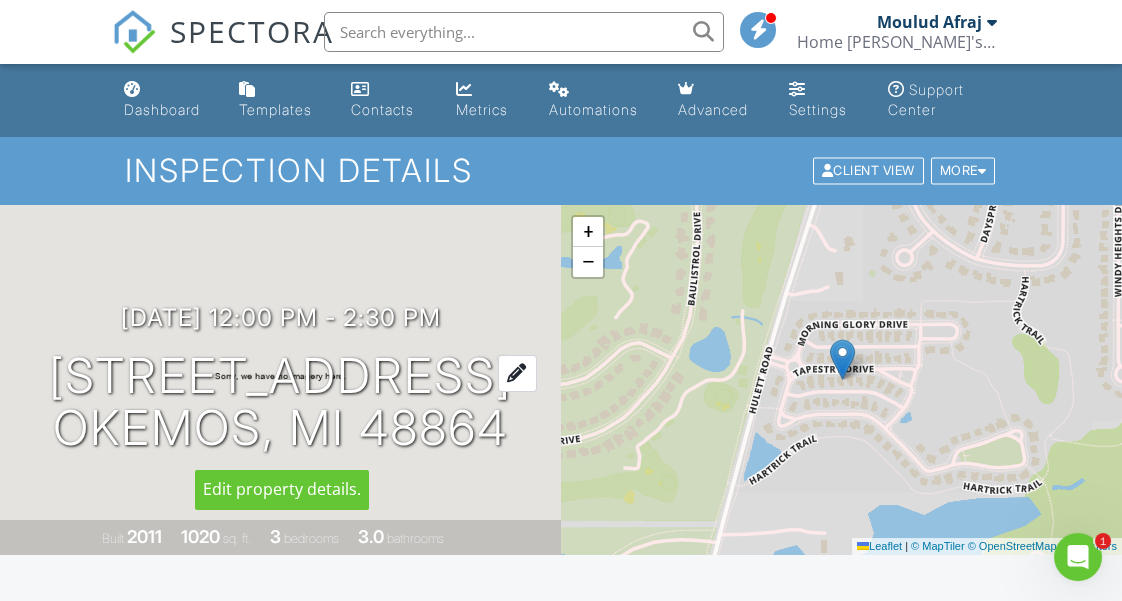 click at bounding box center (517, 373) 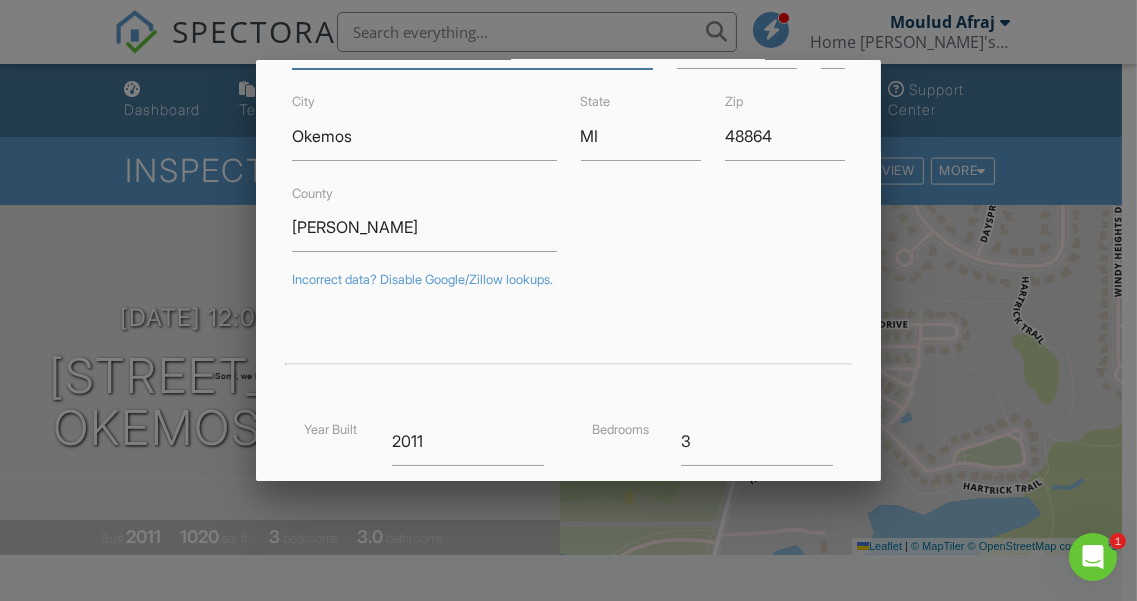 scroll, scrollTop: 146, scrollLeft: 0, axis: vertical 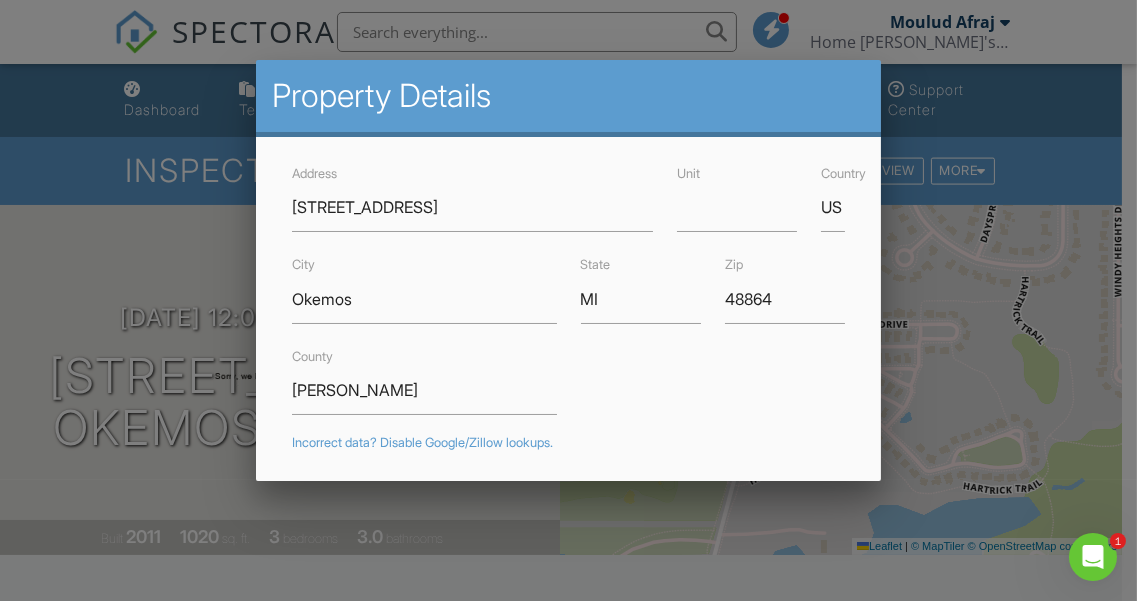 click at bounding box center (568, 275) 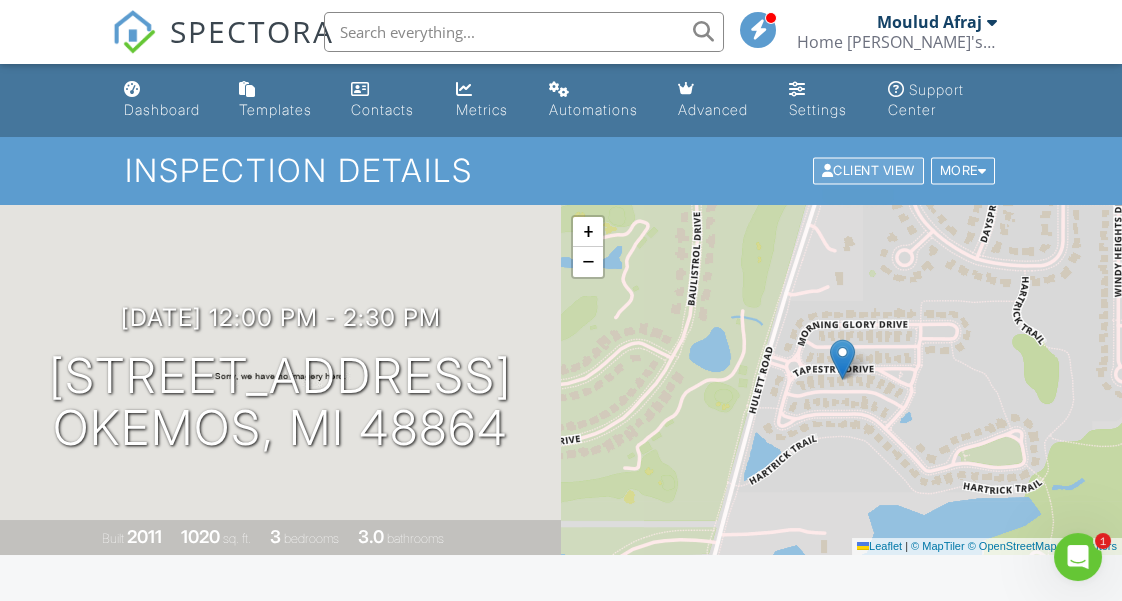 click on "Client View" at bounding box center [868, 171] 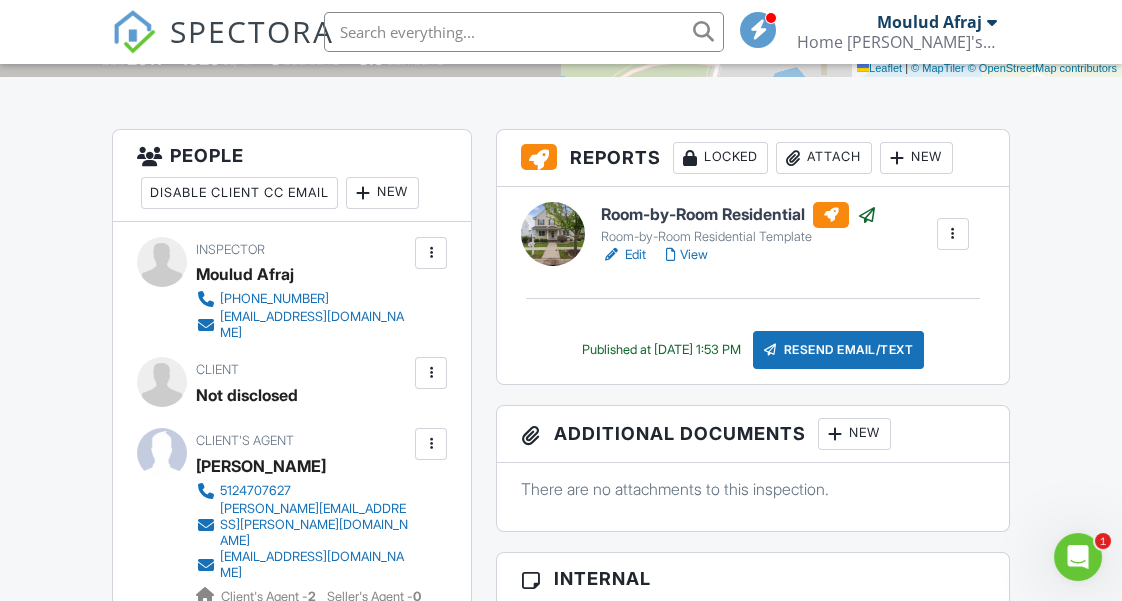 scroll, scrollTop: 492, scrollLeft: 0, axis: vertical 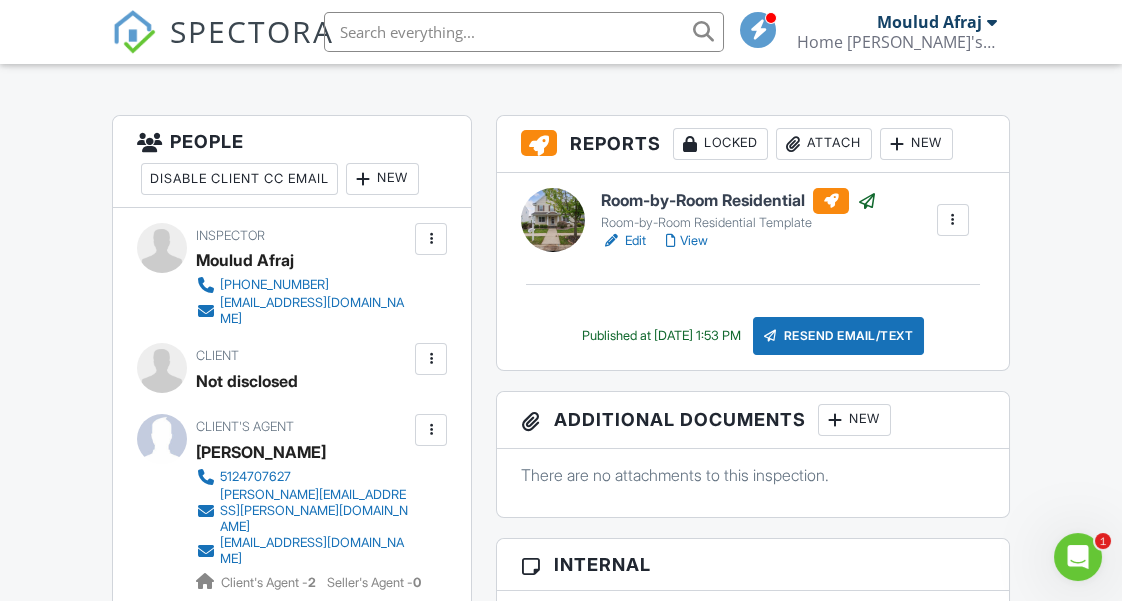 click on "View" at bounding box center (687, 241) 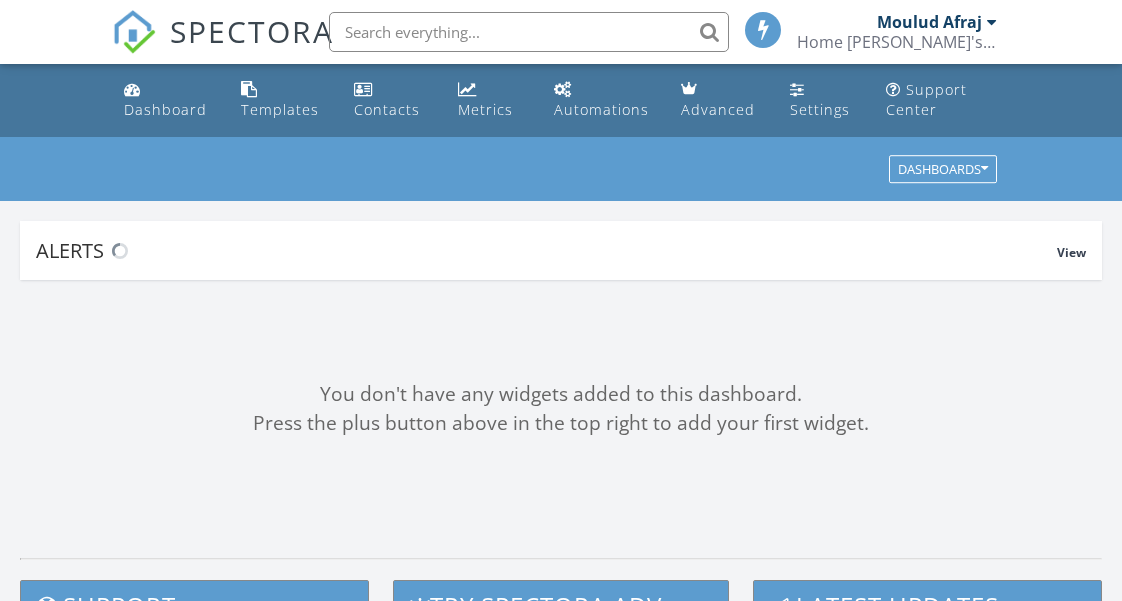 scroll, scrollTop: 0, scrollLeft: 0, axis: both 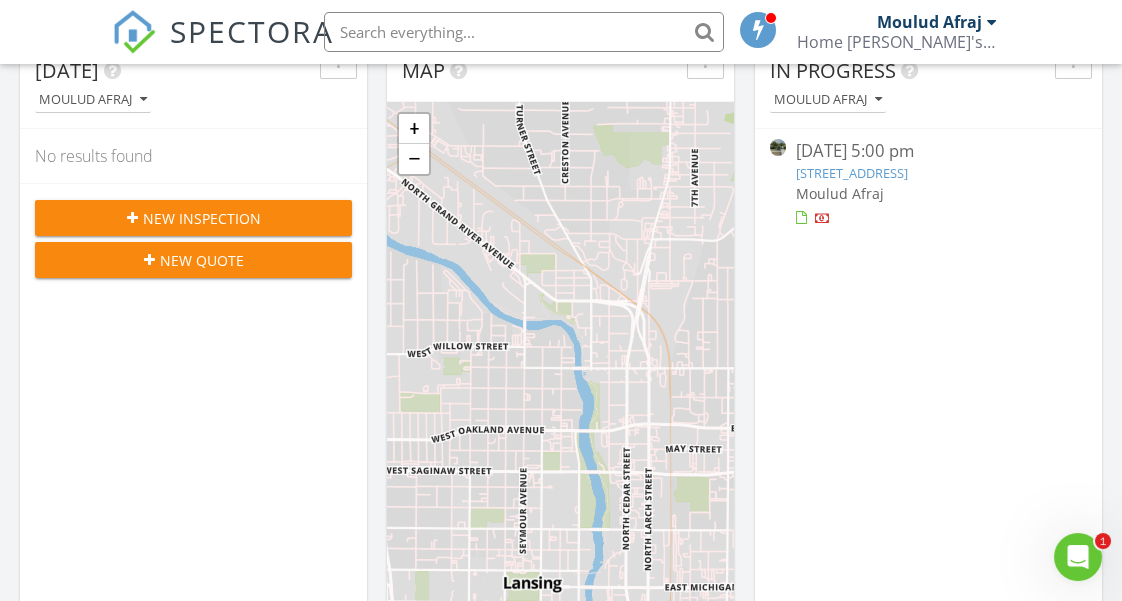 click on "[STREET_ADDRESS]" at bounding box center [852, 173] 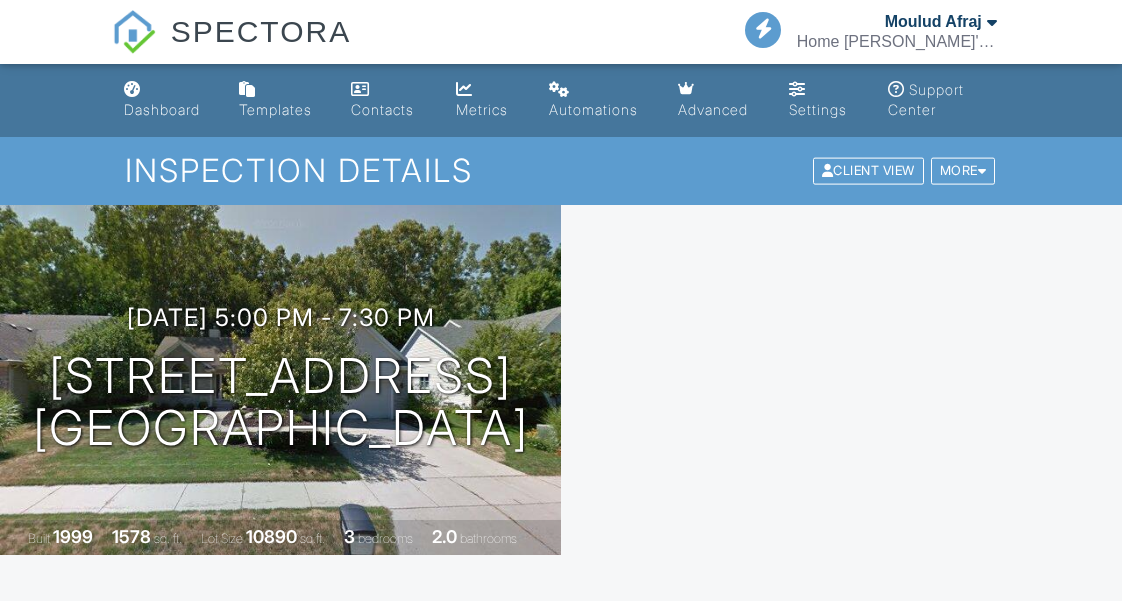 scroll, scrollTop: 0, scrollLeft: 0, axis: both 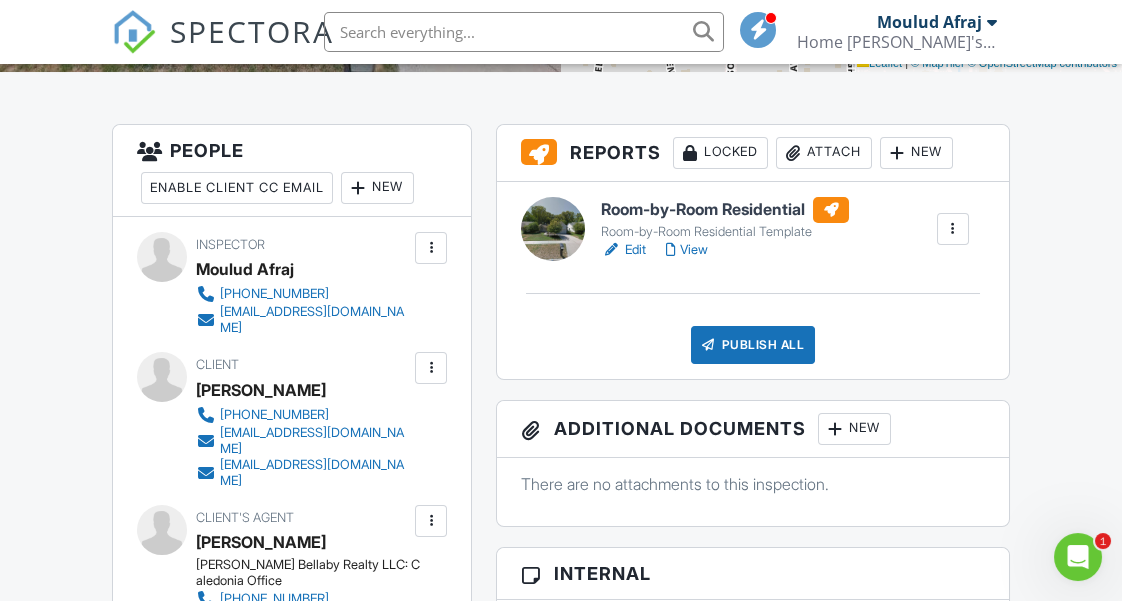 click on "View" at bounding box center [687, 250] 